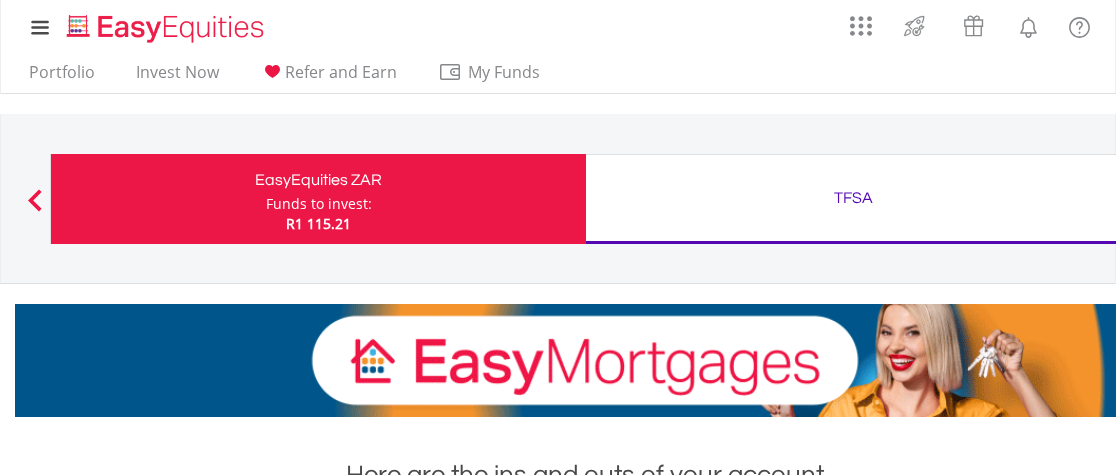 scroll, scrollTop: 373, scrollLeft: 0, axis: vertical 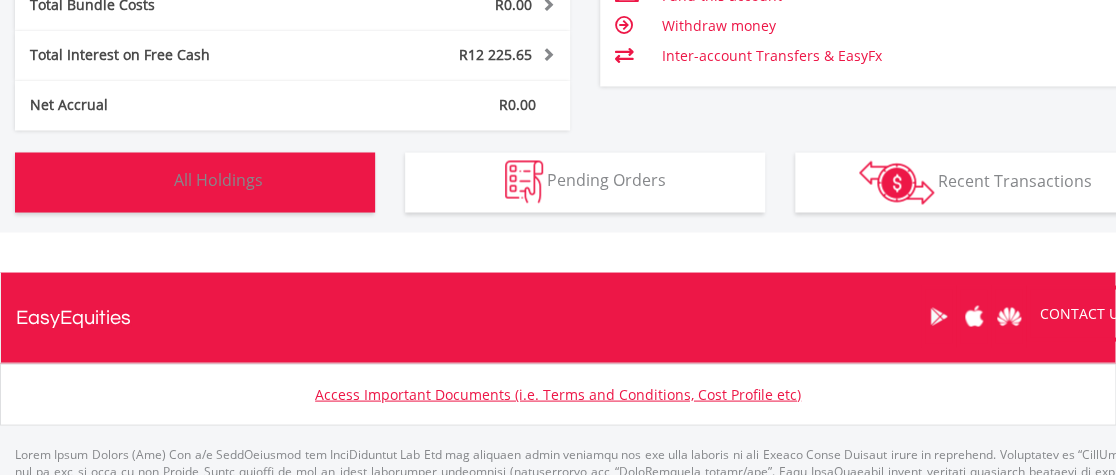 click on "All Holdings" at bounding box center [218, 180] 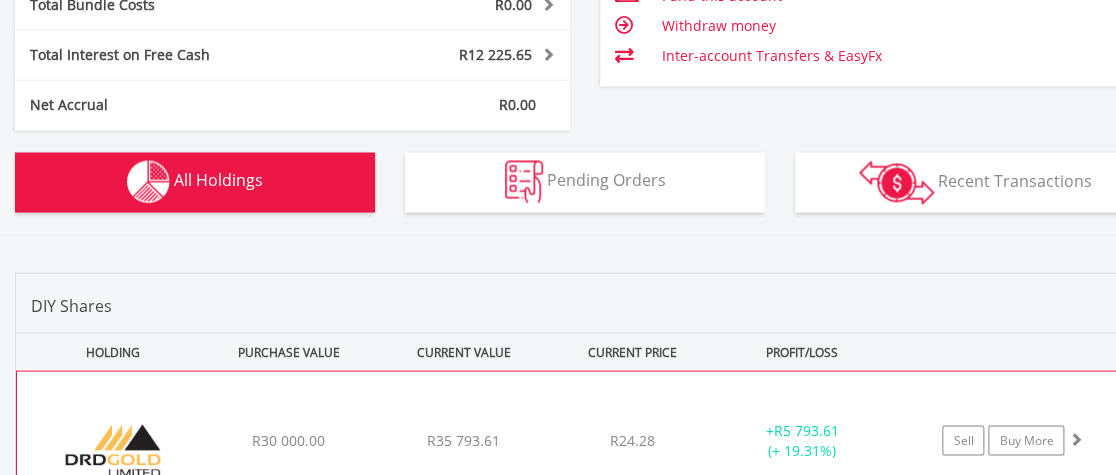 scroll, scrollTop: 1401, scrollLeft: 0, axis: vertical 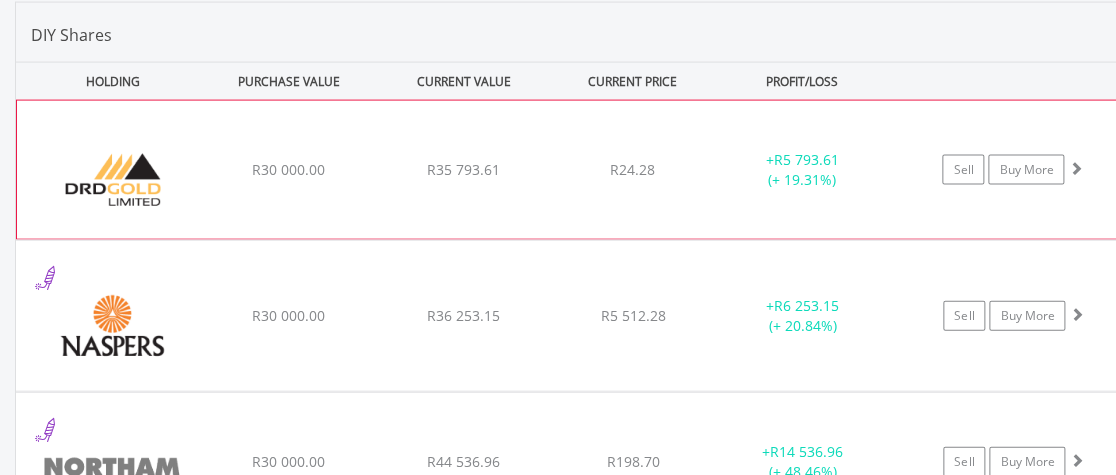click on "﻿
DRD Gold Limited
R30 000.00
R35 793.61
R24.28
+  R5 793.61 (+ 19.31%)
Sell
Buy More" at bounding box center [585, 170] 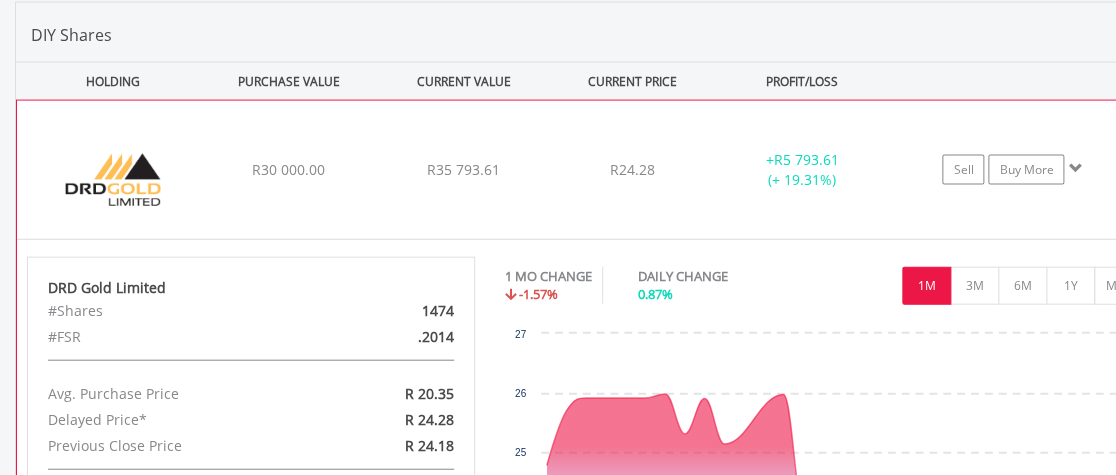 click on "﻿
DRD Gold Limited
R30 000.00
R35 793.61
R24.28
+  R5 793.61 (+ 19.31%)
Sell
Buy More" at bounding box center (585, 170) 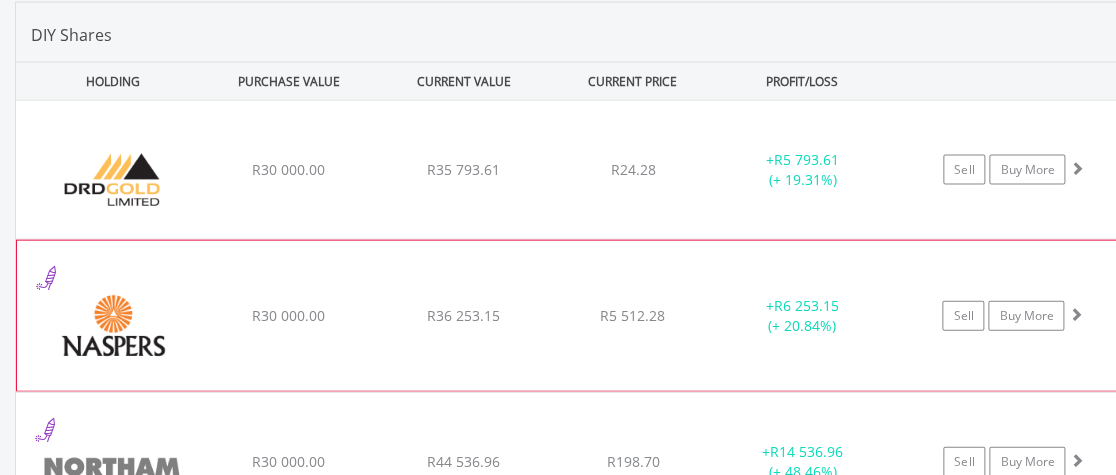 click on "﻿
Naspers Limited
R30 000.00
R36 253.15
R5 512.28
+  R6 253.15 (+ 20.84%)
Sell
Buy More" at bounding box center (585, 170) 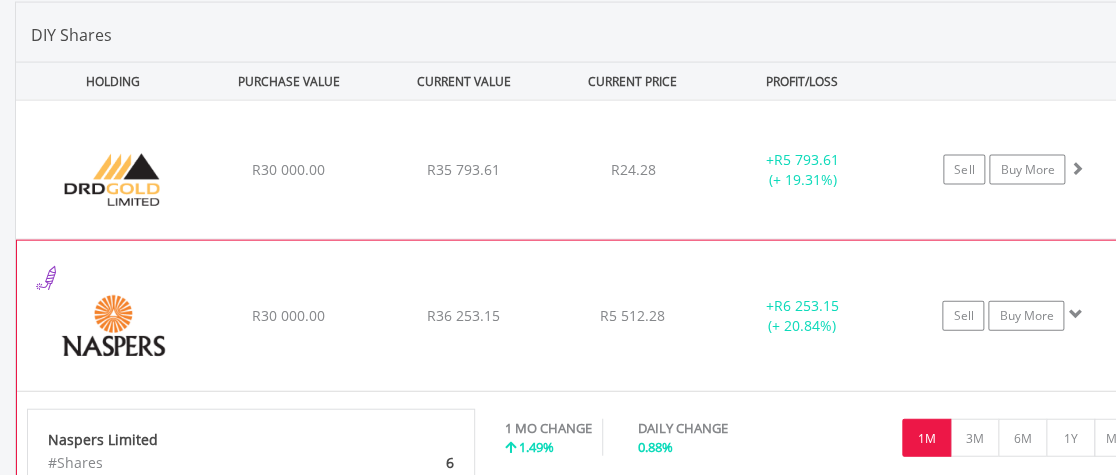 click on "﻿
Naspers Limited
R30 000.00
R36 253.15
R5 512.28
+  R6 253.15 (+ 20.84%)
Sell
Buy More" at bounding box center (585, 170) 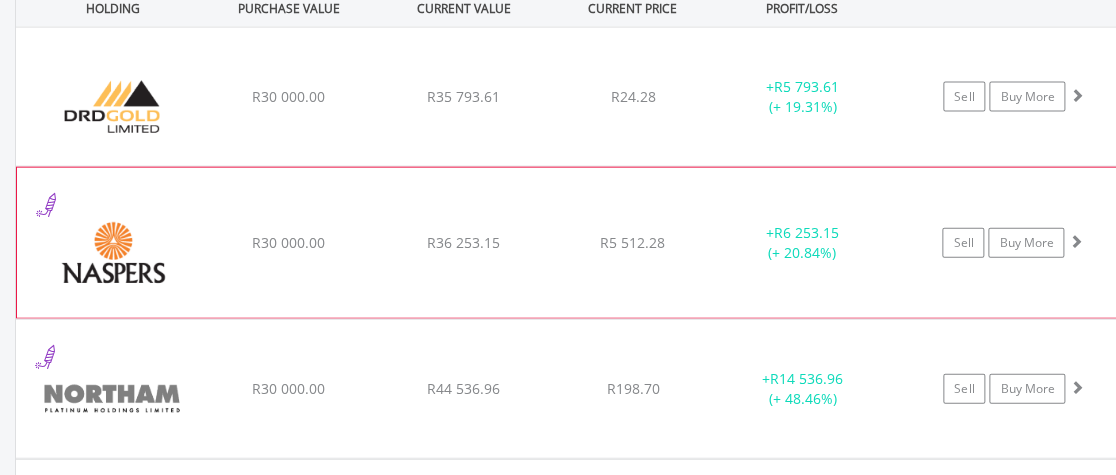 scroll, scrollTop: 1607, scrollLeft: 0, axis: vertical 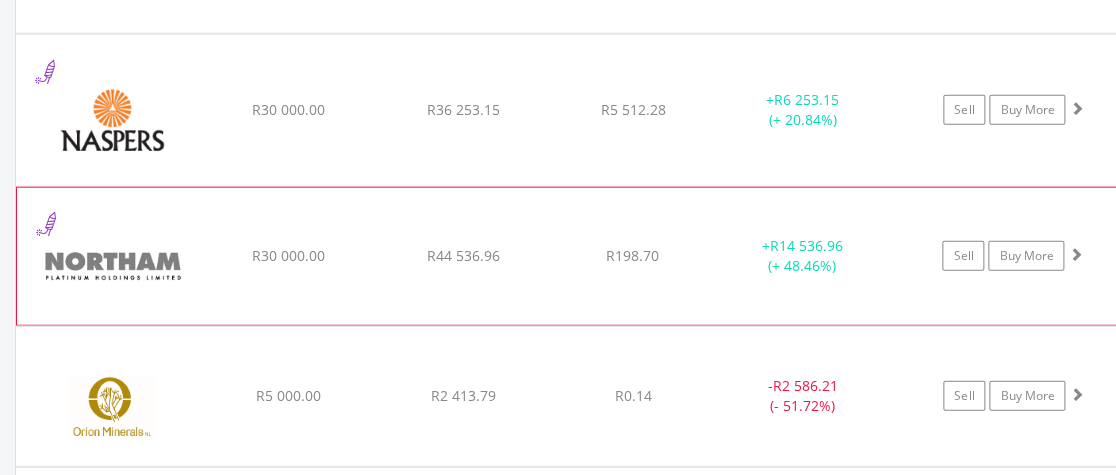 click on "﻿
Northam Platinum Holdings Ltd
R30 000.00
R44 536.96
R198.70
+  R14 536.96 (+ 48.46%)
Sell
Buy More" at bounding box center (585, -36) 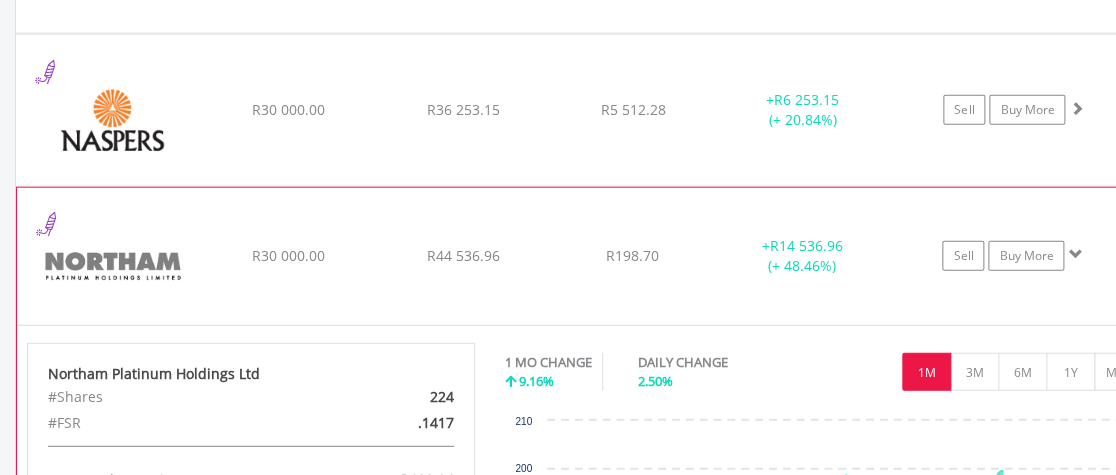click on "﻿
Northam Platinum Holdings Ltd
R30 000.00
R44 536.96
R198.70
+  R14 536.96 (+ 48.46%)
Sell
Buy More" at bounding box center [585, -36] 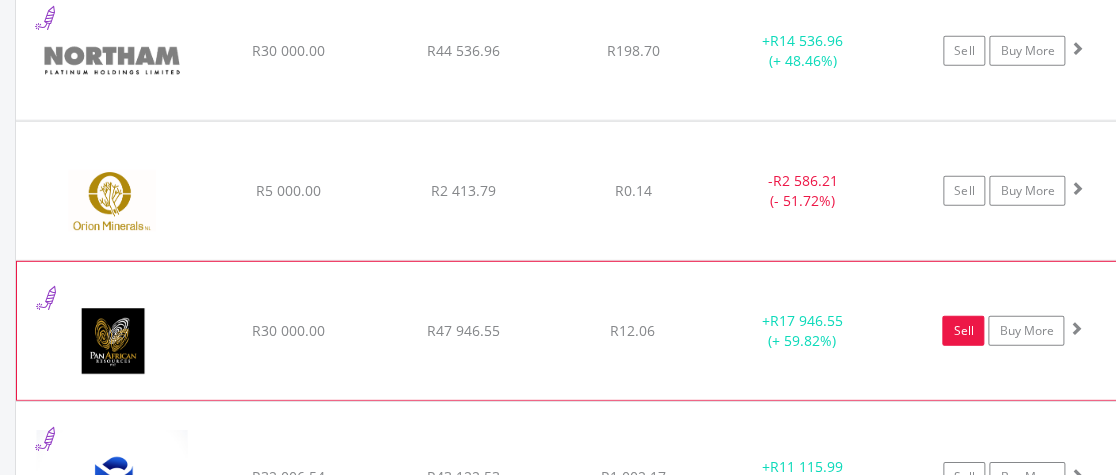 scroll, scrollTop: 1915, scrollLeft: 0, axis: vertical 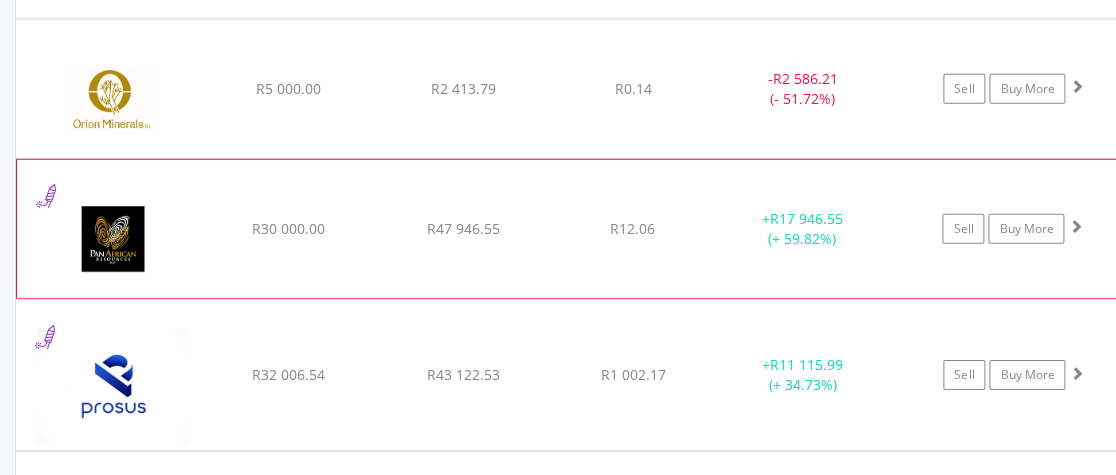 click on "﻿
Pan African Resource PLC
R30 000.00
R47 946.55
R12.06
+  R17 946.55 (+ 59.82%)
Sell
Buy More" at bounding box center [585, -344] 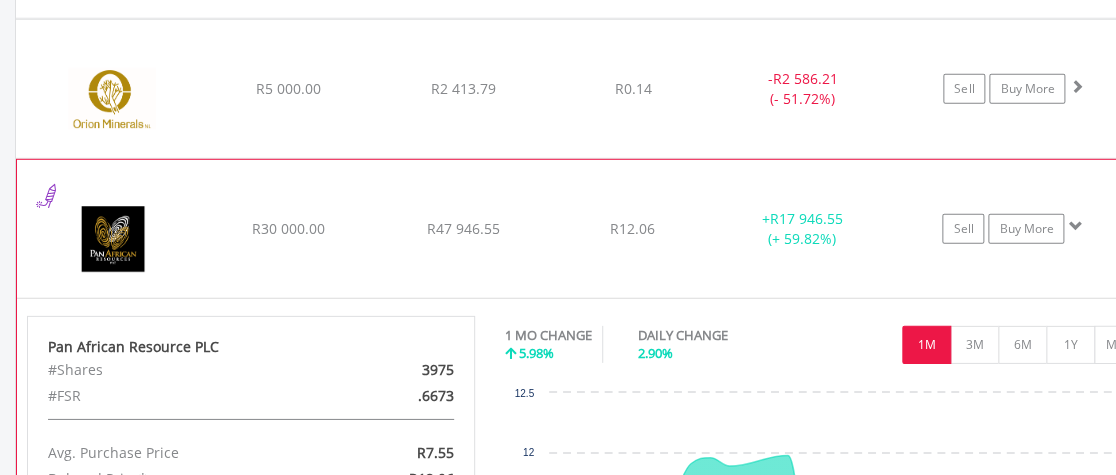 click on "﻿
Pan African Resource PLC
R30 000.00
R47 946.55
R12.06
+  R17 946.55 (+ 59.82%)
Sell
Buy More" at bounding box center [585, -344] 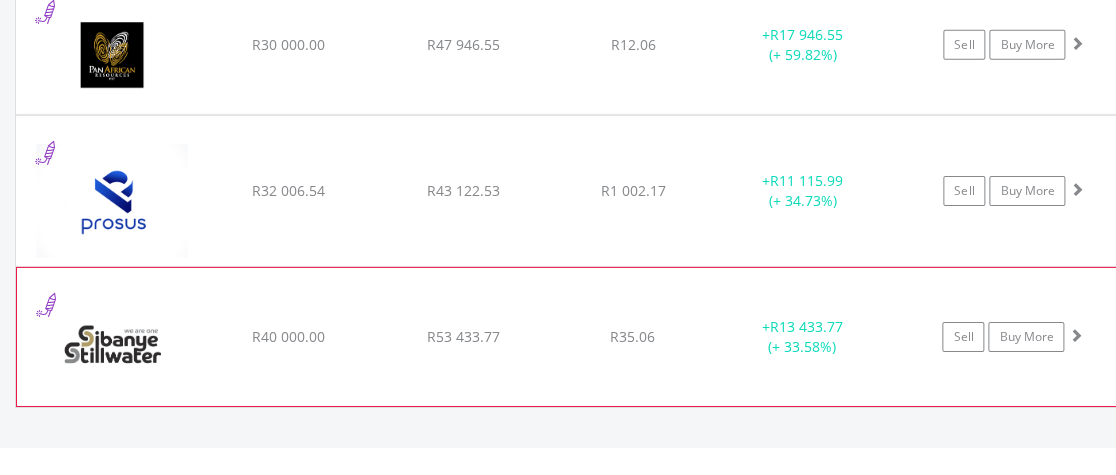 scroll, scrollTop: 2121, scrollLeft: 0, axis: vertical 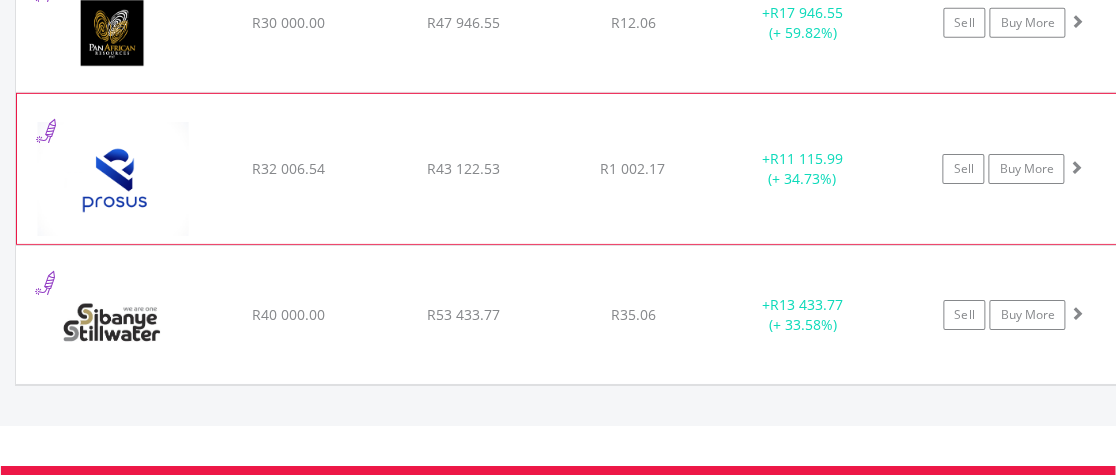 click on "﻿
Prosus N.V
R32 006.54
R43 122.53
R1 002.17
+  R11 115.99 (+ 34.73%)
Sell
Buy More" at bounding box center (585, -550) 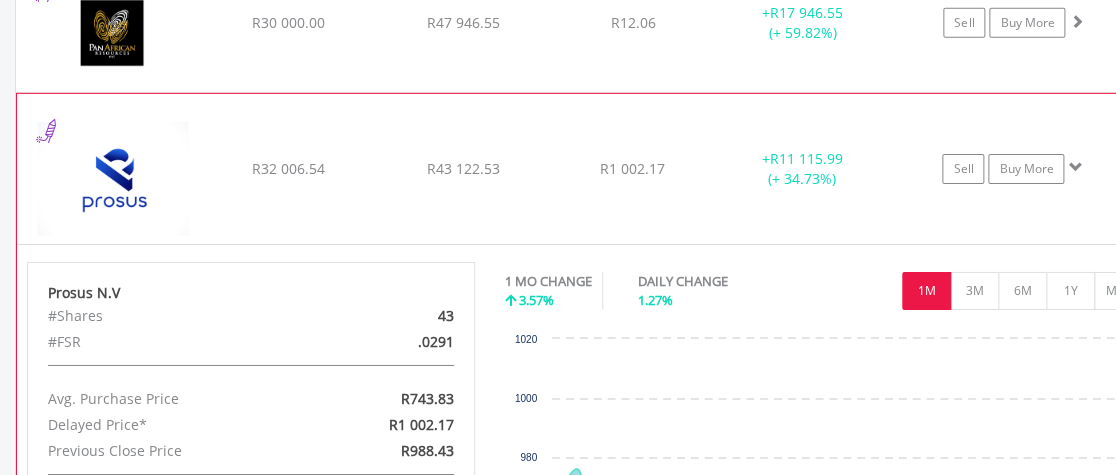 click on "﻿
Prosus N.V
R32 006.54
R43 122.53
R1 002.17
+  R11 115.99 (+ 34.73%)
Sell
Buy More" at bounding box center [585, -550] 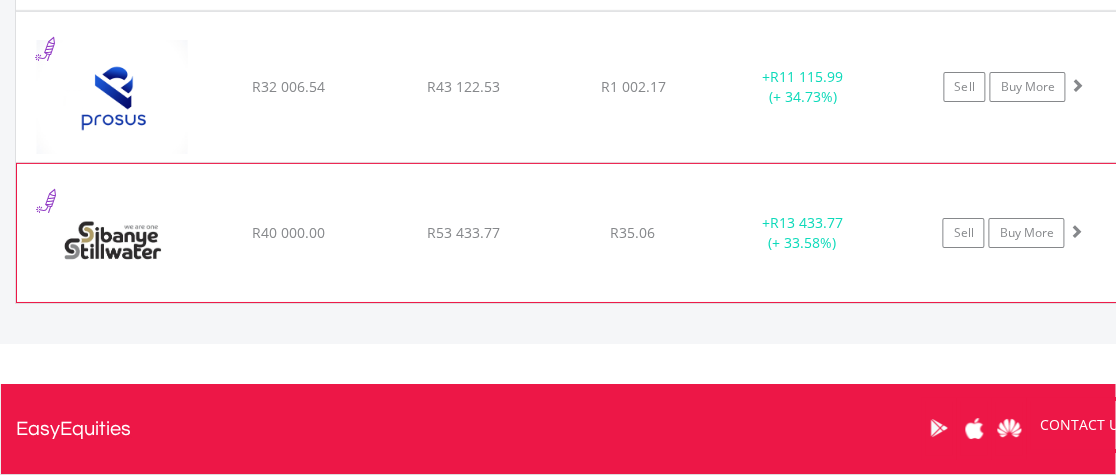 scroll, scrollTop: 2224, scrollLeft: 0, axis: vertical 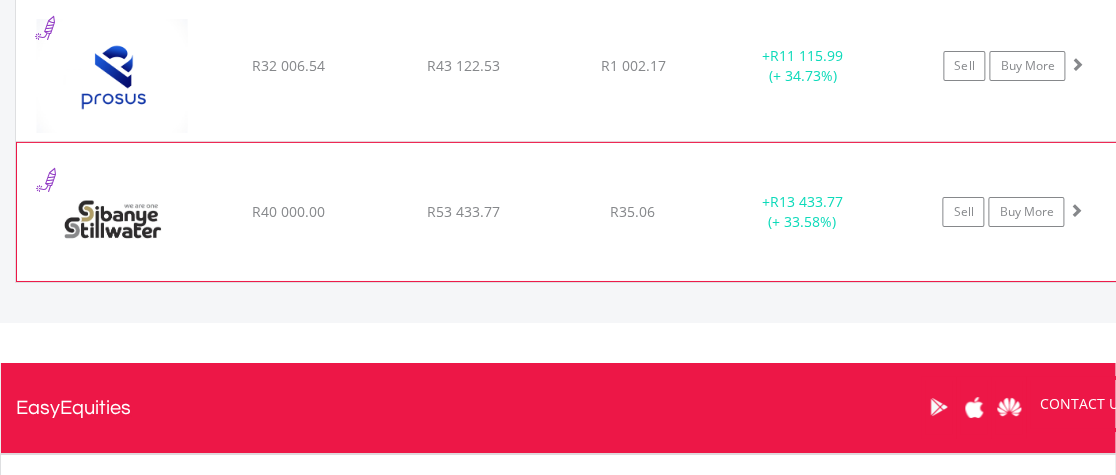 click on "﻿
Sibanye Stillwater Limited
R40 000.00
R53 433.77
R35.06
+  R13 433.77 (+ 33.58%)
Sell
Buy More" at bounding box center (585, -653) 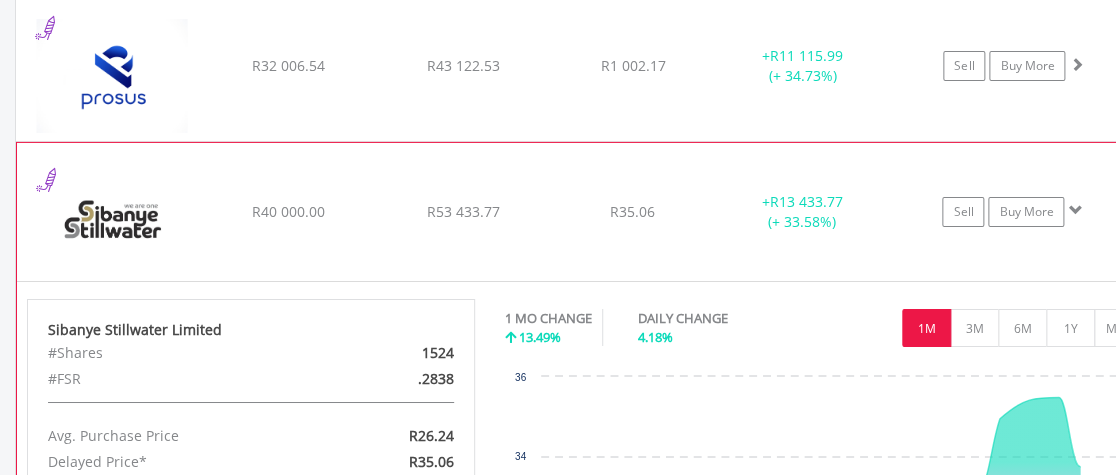 click on "﻿
Sibanye Stillwater Limited
R40 000.00
R53 433.77
R35.06
+  R13 433.77 (+ 33.58%)
Sell
Buy More" at bounding box center (585, -653) 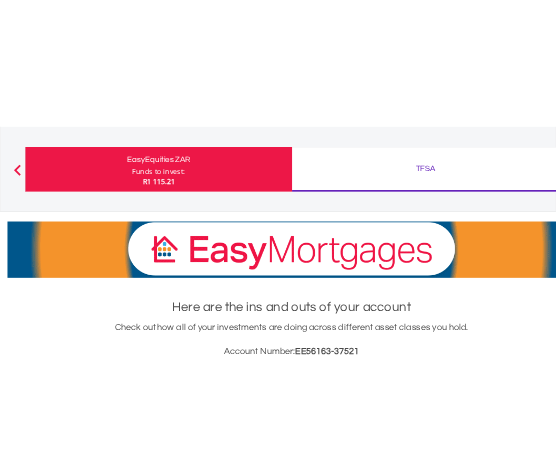 scroll, scrollTop: 0, scrollLeft: 0, axis: both 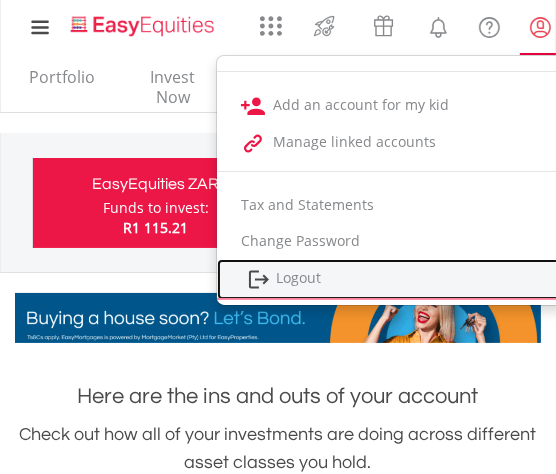 click on "Logout" at bounding box center (391, 279) 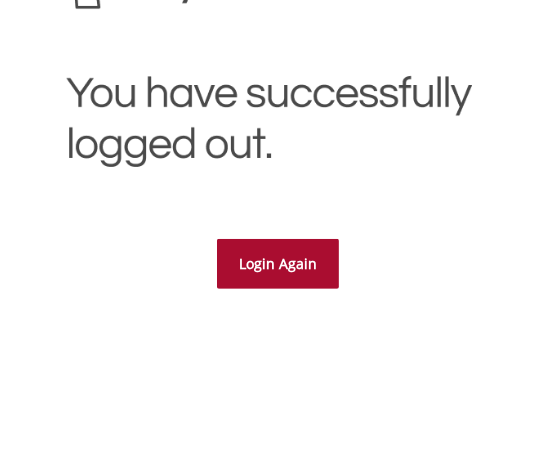 scroll, scrollTop: 309, scrollLeft: 0, axis: vertical 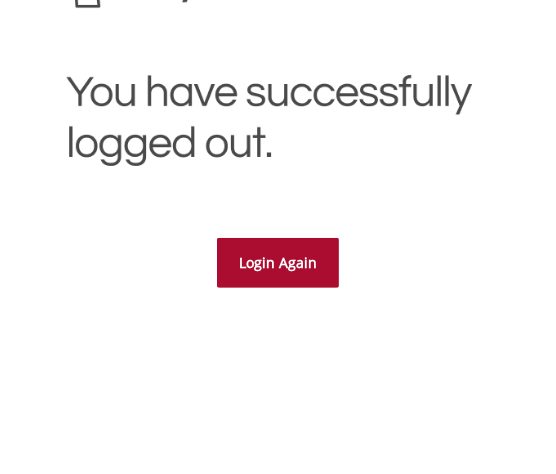 click on "Login Again" at bounding box center [278, 263] 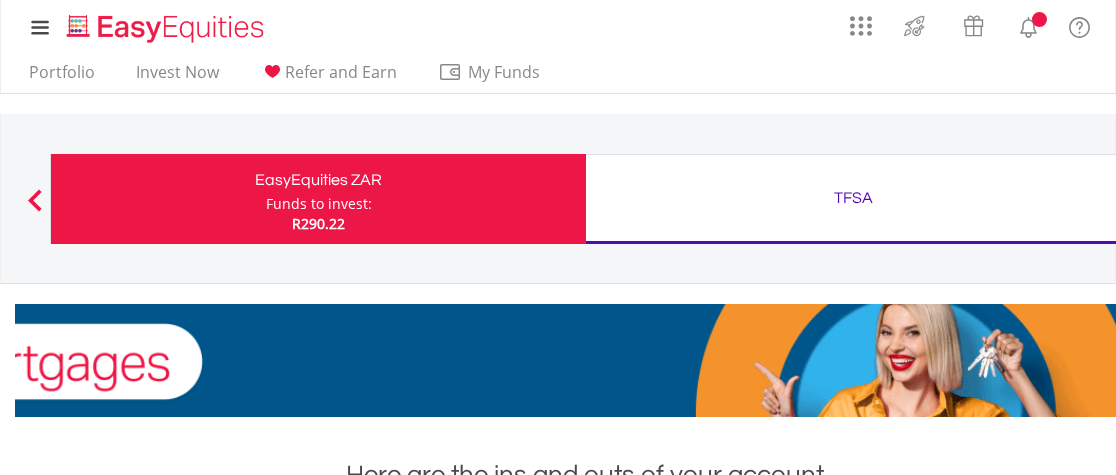 scroll, scrollTop: 309, scrollLeft: 0, axis: vertical 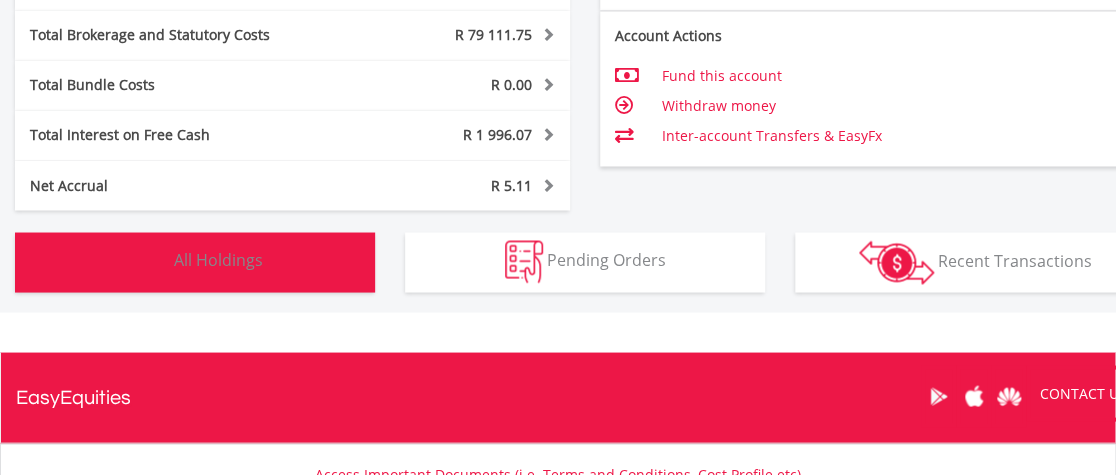 click on "All Holdings" at bounding box center [218, 260] 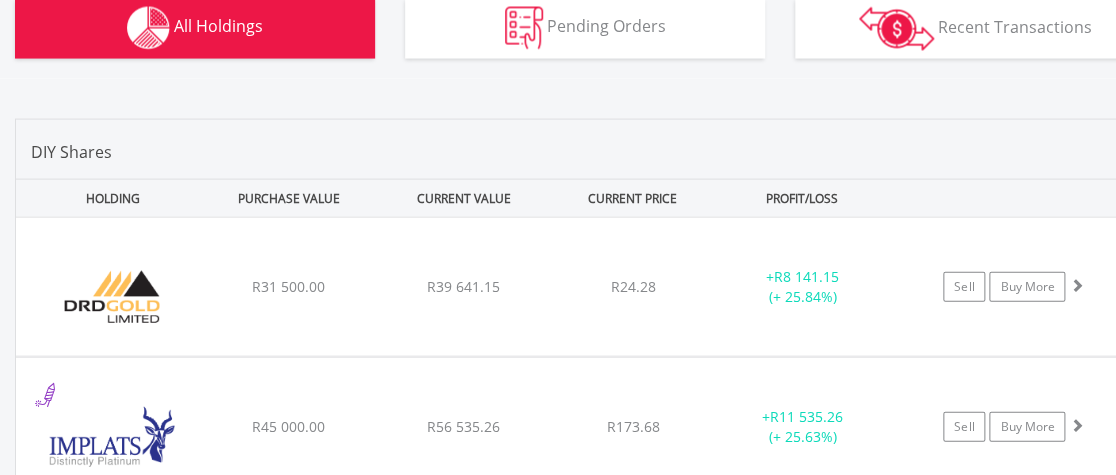 scroll, scrollTop: 1480, scrollLeft: 0, axis: vertical 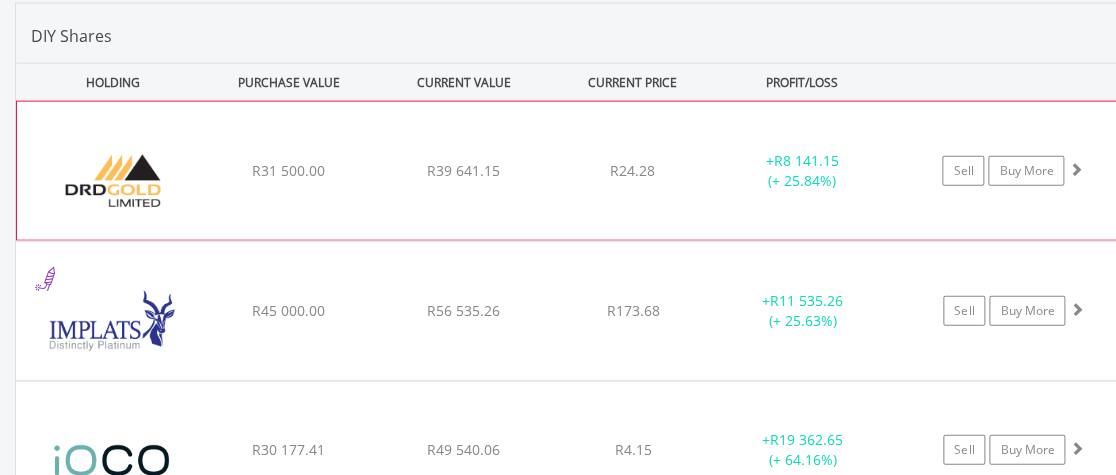 click on "﻿
DRD Gold Limited
R31 500.00
R39 641.15
R24.28
+  R8 141.15 (+ 25.84%)
Sell
Buy More" at bounding box center [585, 171] 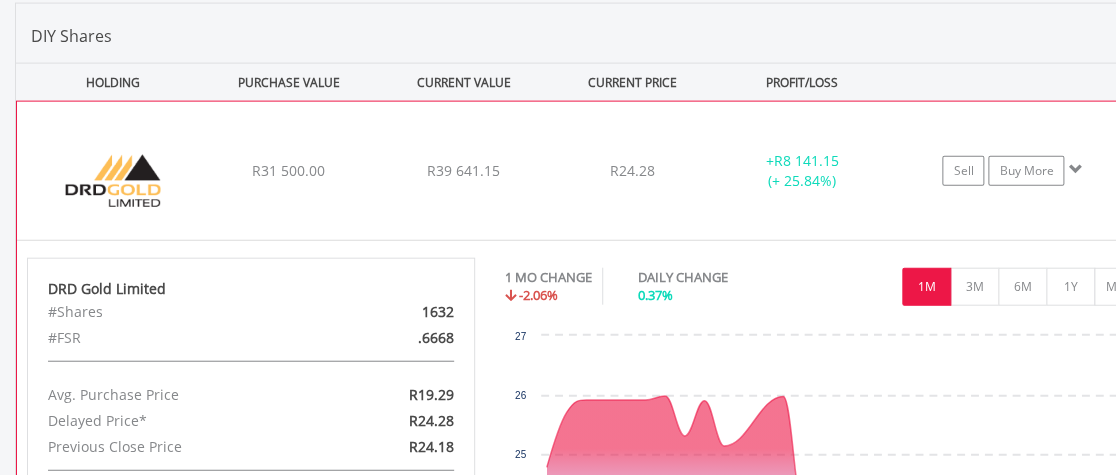 click on "﻿
DRD Gold Limited
R31 500.00
R39 641.15
R24.28
+  R8 141.15 (+ 25.84%)
Sell
Buy More" at bounding box center [585, 171] 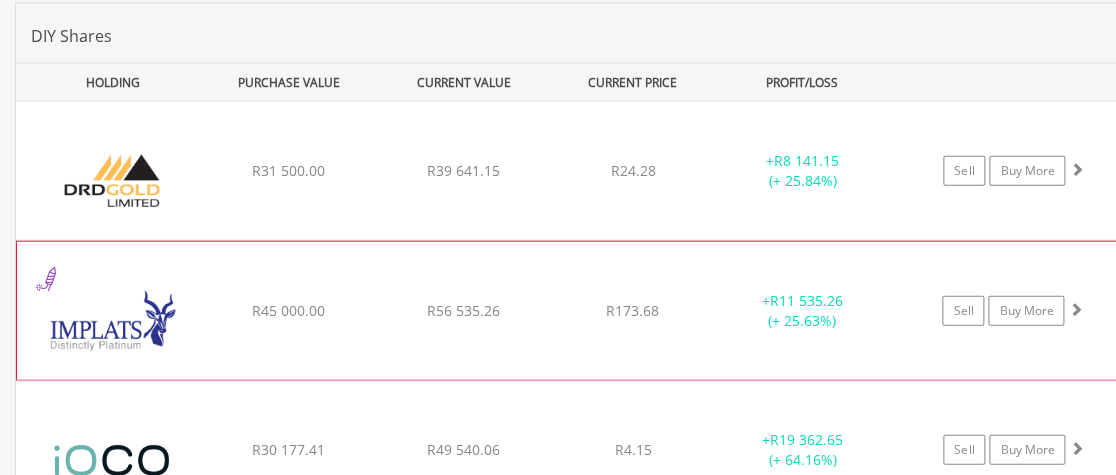 click on "﻿
Impala Platinum Hlgs Limited
R45 000.00
R56 535.26
R173.68
+  R11 535.26 (+ 25.63%)
Sell
Buy More" at bounding box center (585, 171) 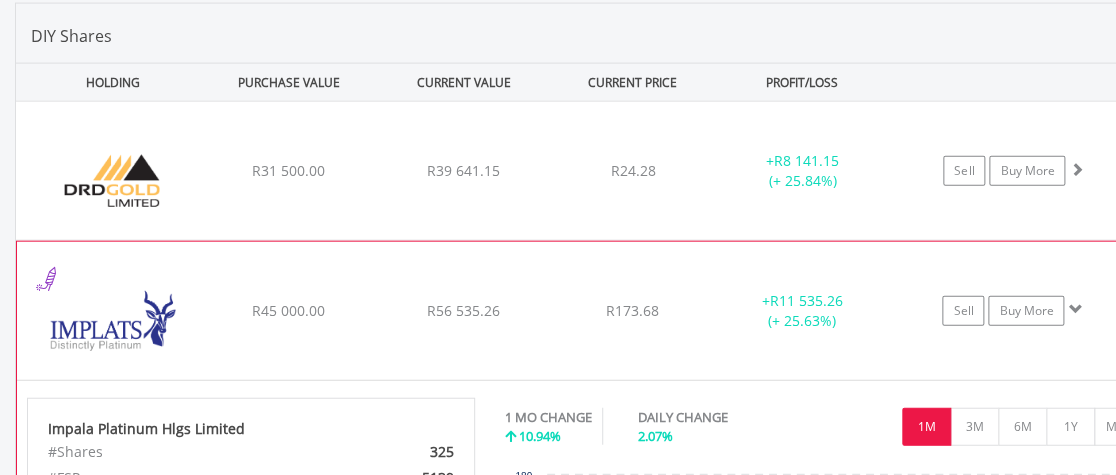 click on "﻿
Impala Platinum Hlgs Limited
R45 000.00
R56 535.26
R173.68
+  R11 535.26 (+ 25.63%)
Sell
Buy More" at bounding box center (585, 171) 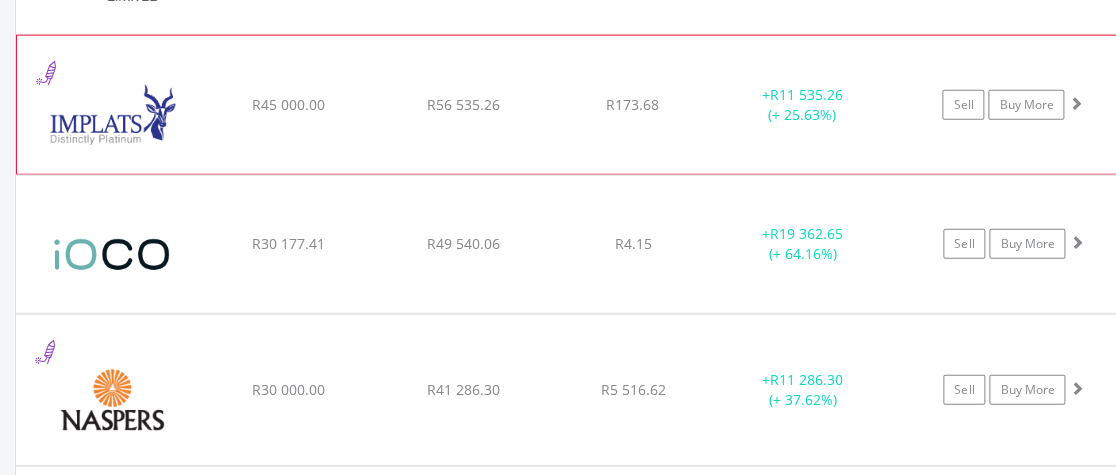 scroll, scrollTop: 1789, scrollLeft: 0, axis: vertical 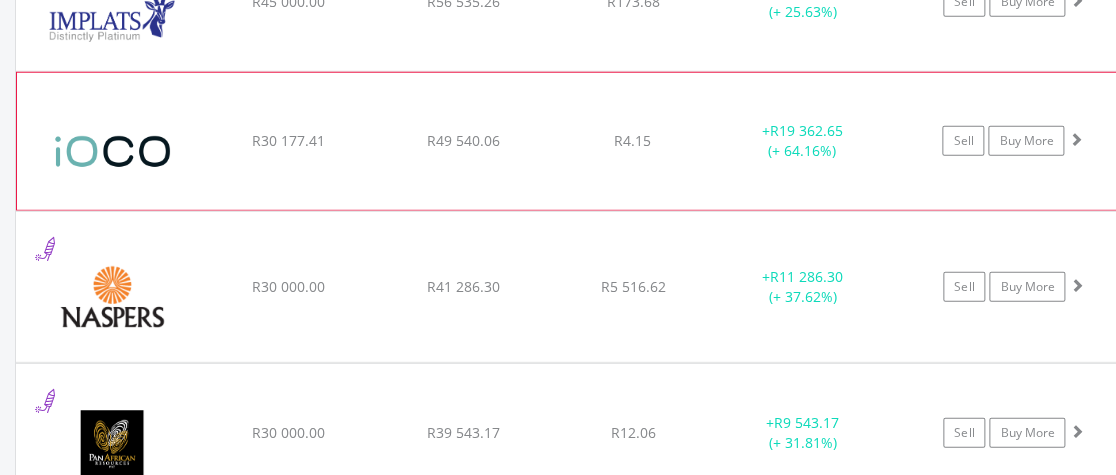 click on "﻿
iOCO Limited
R30 177.41
R49 540.06
R4.15
+  R19 362.65 (+ 64.16%)
Sell
Buy More" at bounding box center [585, -138] 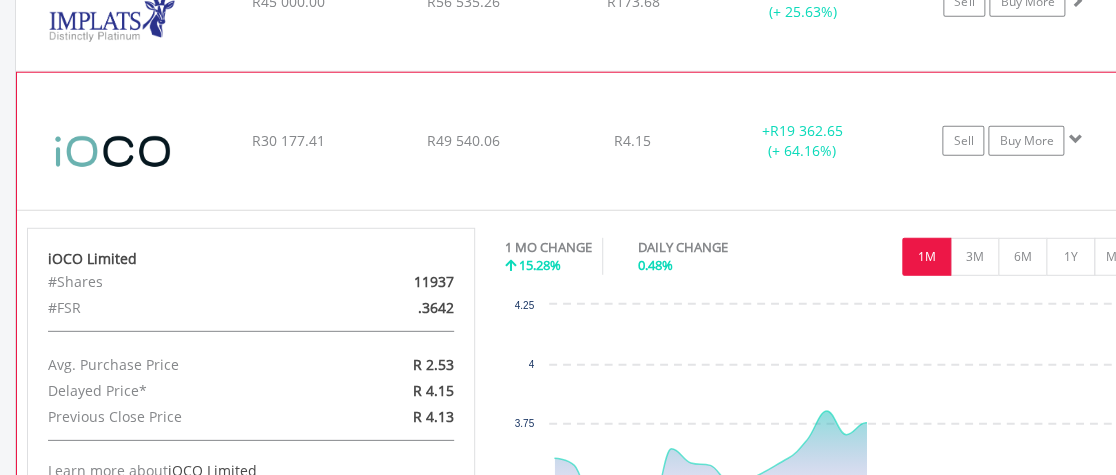 click on "﻿
iOCO Limited
R30 177.41
R49 540.06
R4.15
+  R19 362.65 (+ 64.16%)
Sell
Buy More" at bounding box center (585, -138) 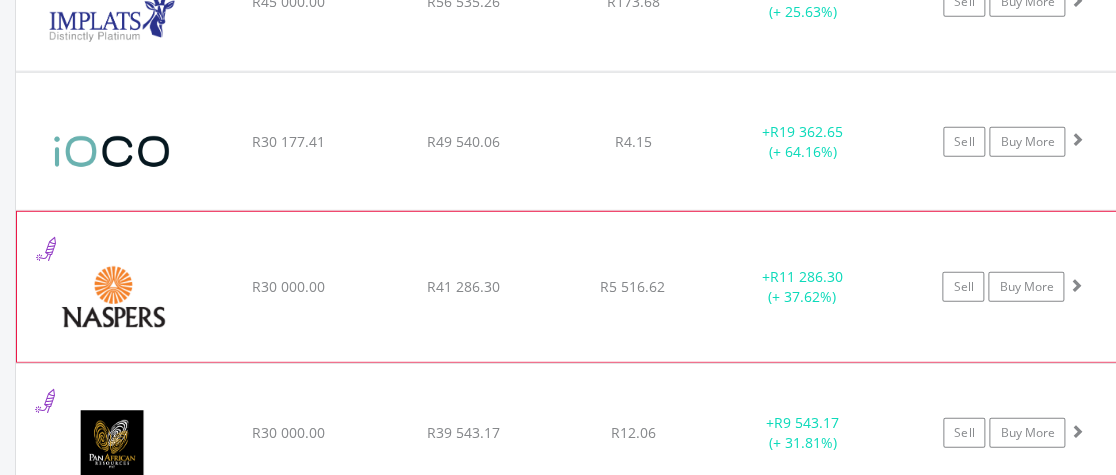 click on "﻿
Naspers Limited
R30 000.00
R41 286.30
R5 516.62
+  R11 286.30 (+ 37.62%)
Sell
Buy More" at bounding box center [585, -138] 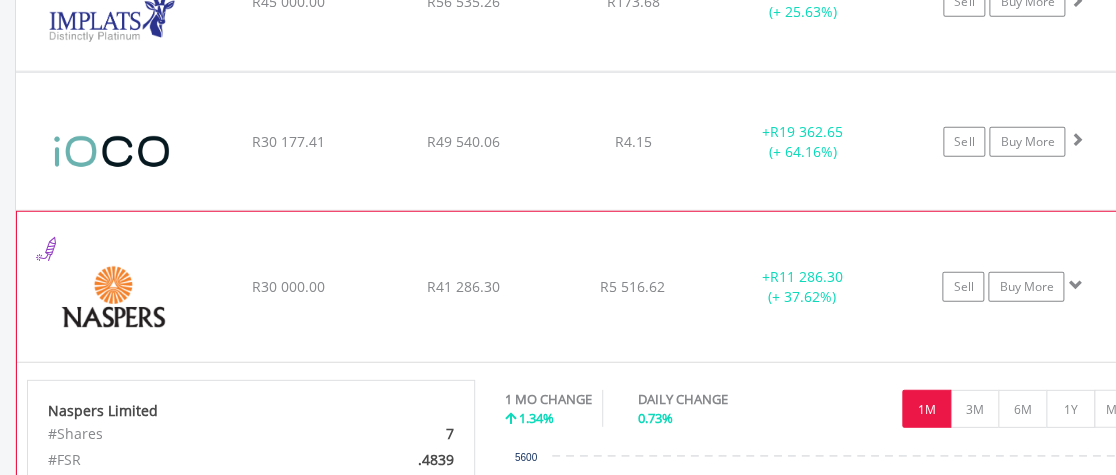 click on "﻿
Naspers Limited
R30 000.00
R41 286.30
R5 516.62
+  R11 286.30 (+ 37.62%)
Sell
Buy More" at bounding box center (585, -138) 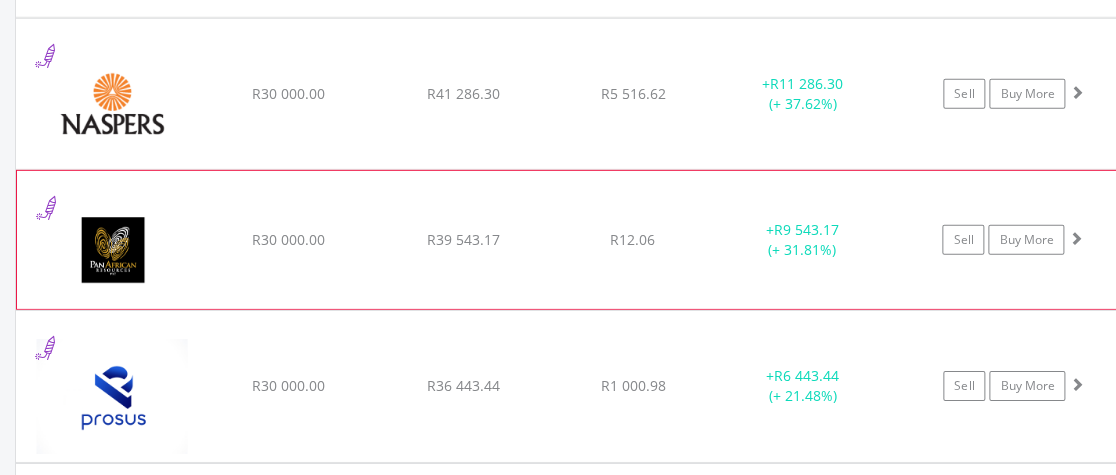scroll, scrollTop: 1995, scrollLeft: 0, axis: vertical 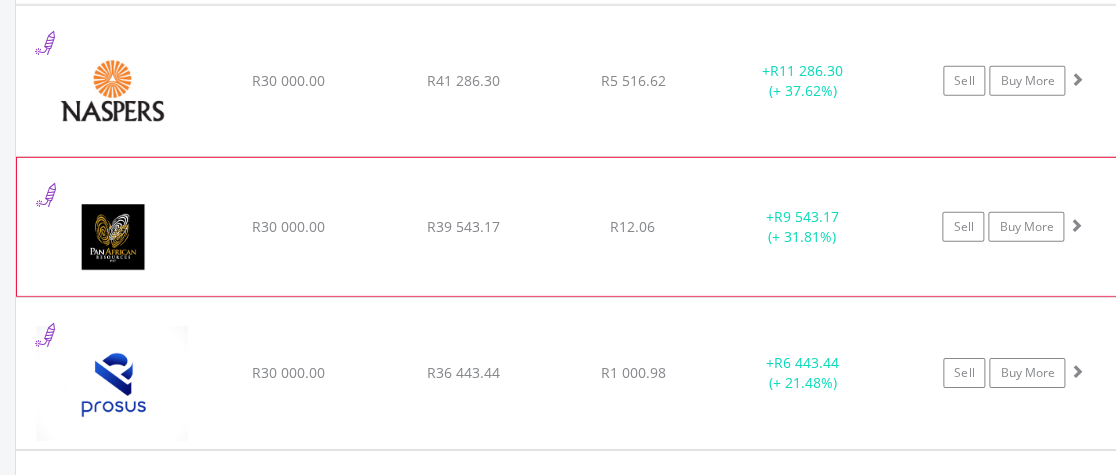 click on "﻿
Pan African Resource PLC
R30 000.00
R39 543.17
R12.06
+  R9 543.17 (+ 31.81%)
Sell
Buy More" at bounding box center [585, -344] 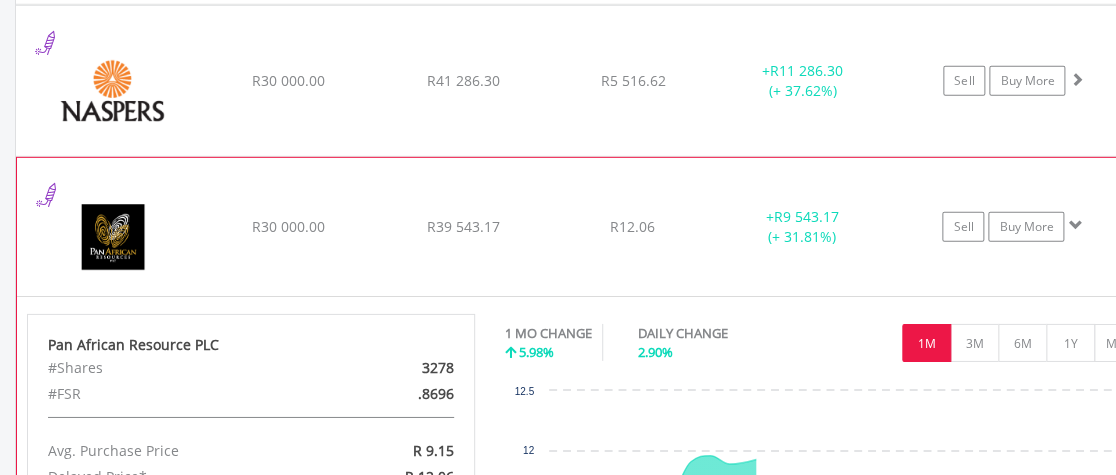 click on "﻿
Pan African Resource PLC
R30 000.00
R39 543.17
R12.06
+  R9 543.17 (+ 31.81%)
Sell
Buy More" at bounding box center [585, -344] 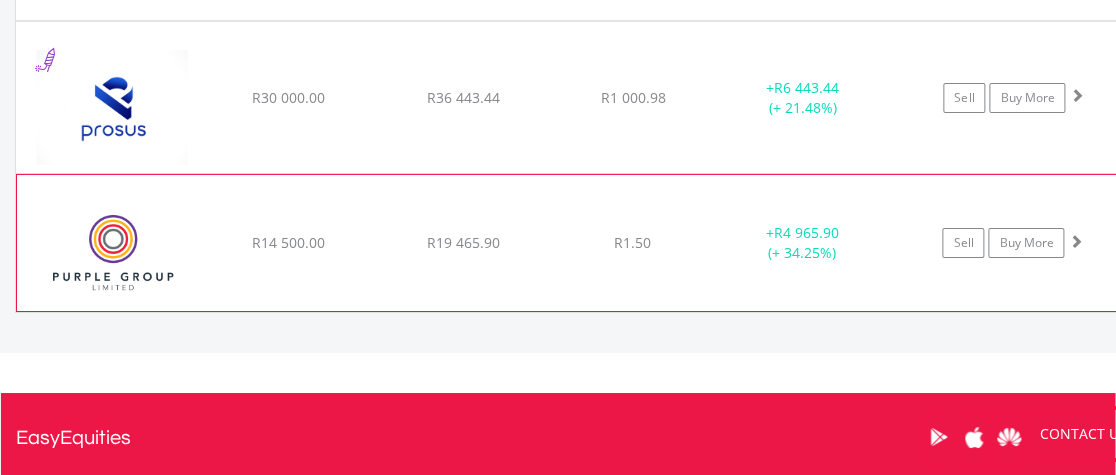 scroll, scrollTop: 2303, scrollLeft: 0, axis: vertical 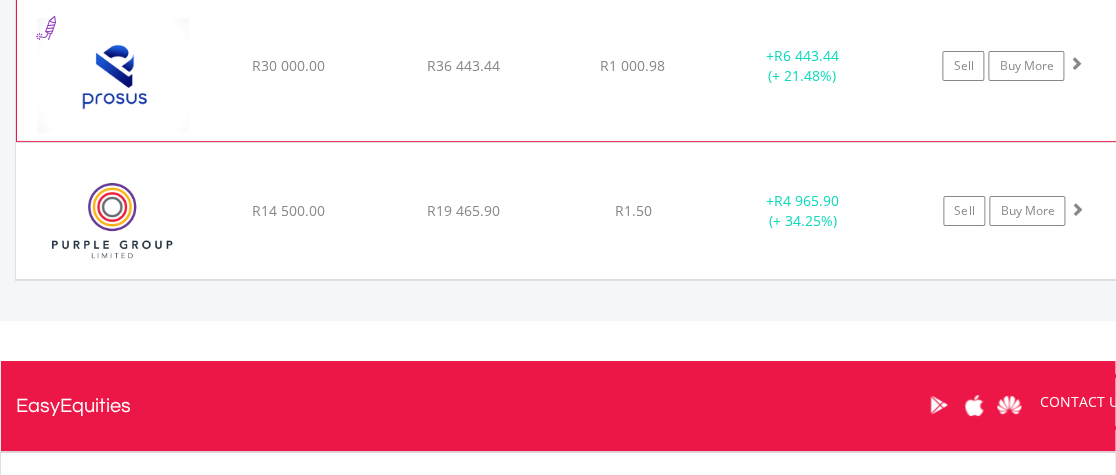 click on "﻿
Prosus N.V
R30 000.00
R36 443.44
R1 000.98
+  R6 443.44 (+ 21.48%)
Sell
Buy More" at bounding box center (585, -652) 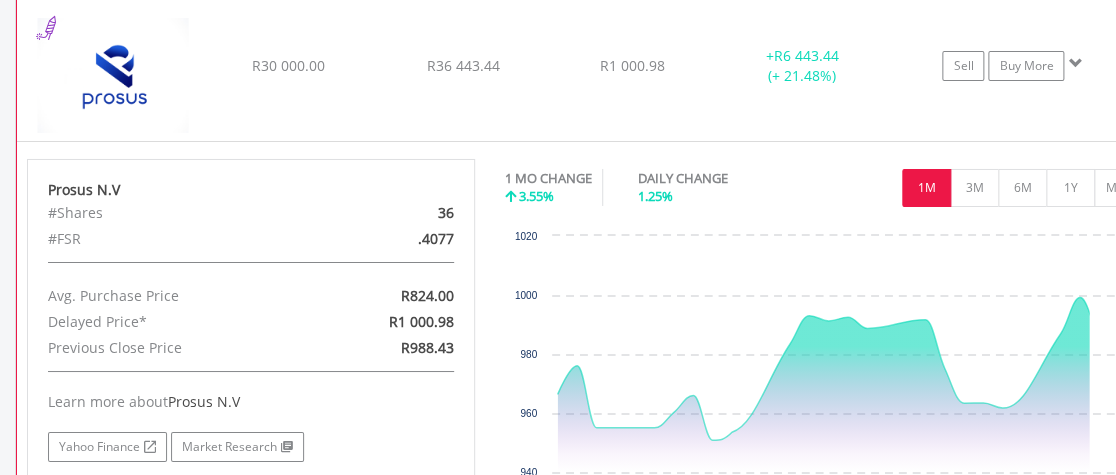 click on "﻿
Prosus N.V
R30 000.00
R36 443.44
R1 000.98
+  R6 443.44 (+ 21.48%)
Sell
Buy More" at bounding box center (585, -652) 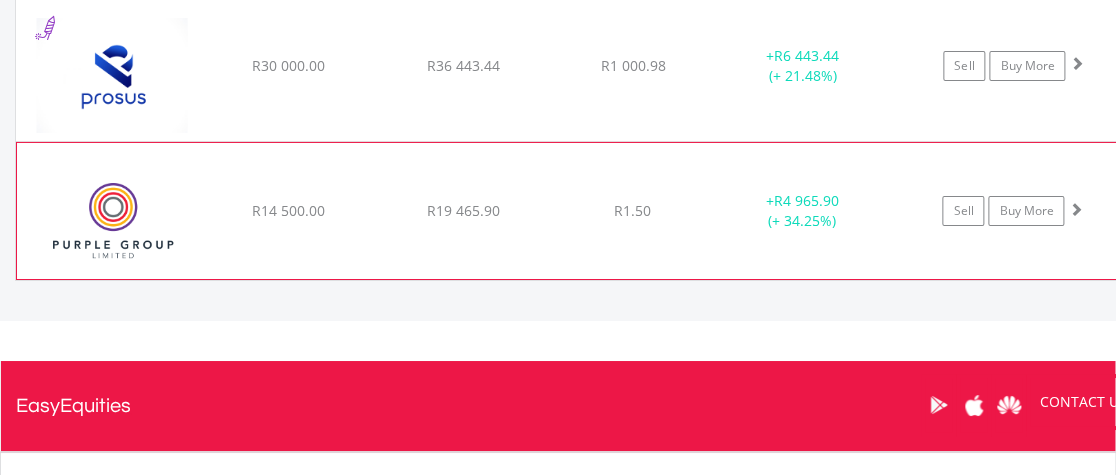 click on "﻿
Purple Group Limited
R14 500.00
R19 465.90
R1.50
+  R4 965.90 (+ 34.25%)
Sell
Buy More" at bounding box center (585, -652) 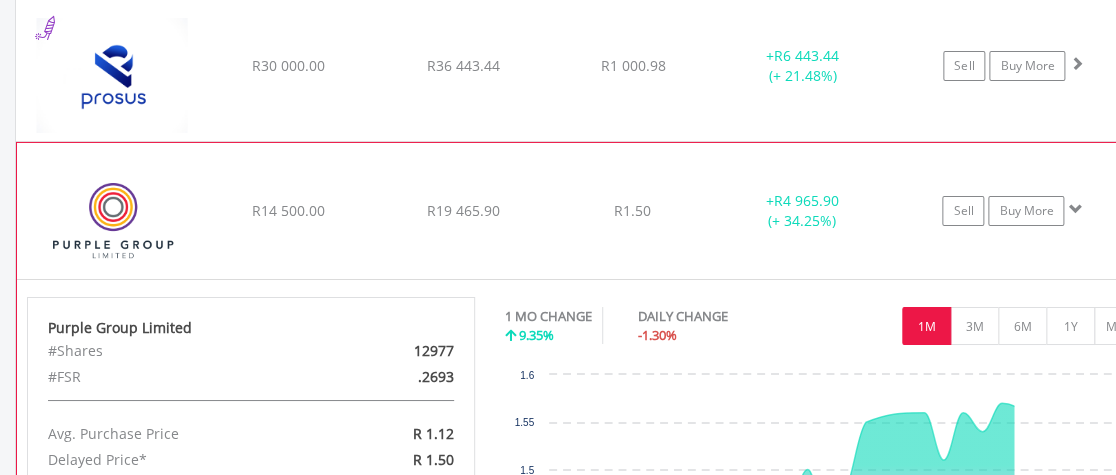click on "﻿
Purple Group Limited
R14 500.00
R19 465.90
R1.50
+  R4 965.90 (+ 34.25%)
Sell
Buy More" at bounding box center (585, -652) 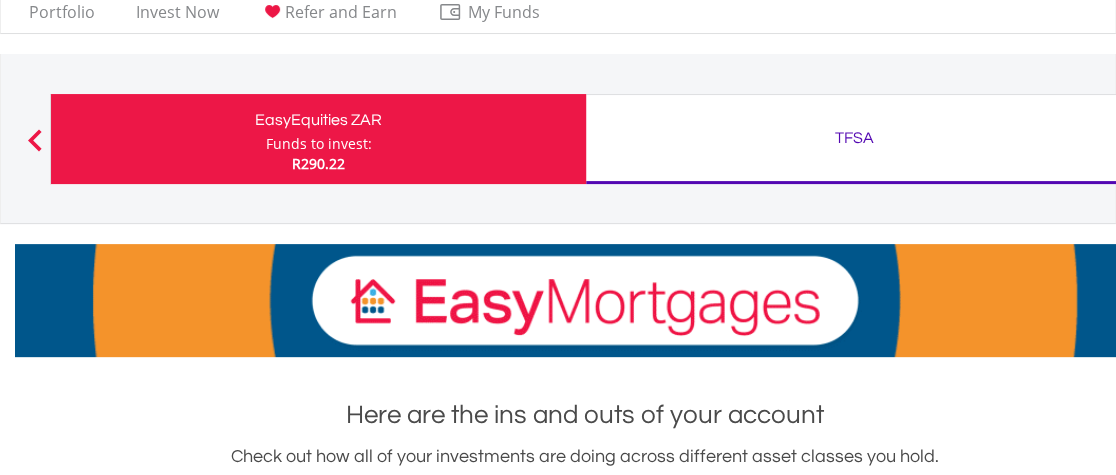 scroll, scrollTop: 0, scrollLeft: 0, axis: both 